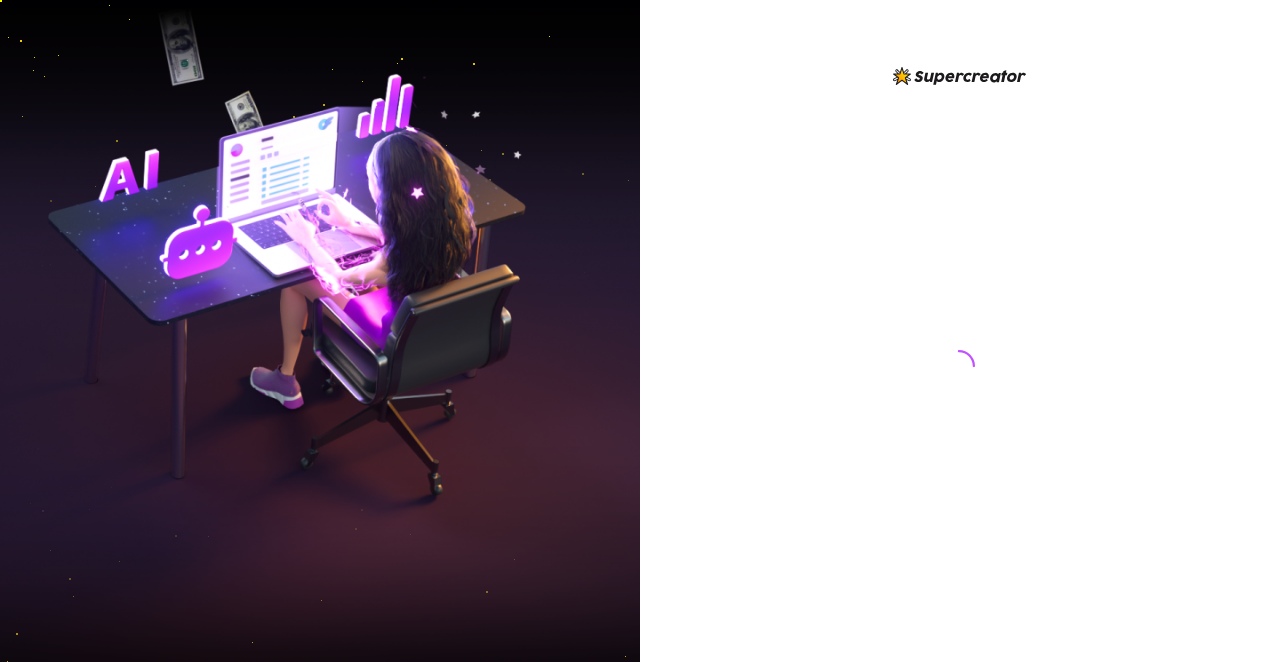 scroll, scrollTop: 0, scrollLeft: 0, axis: both 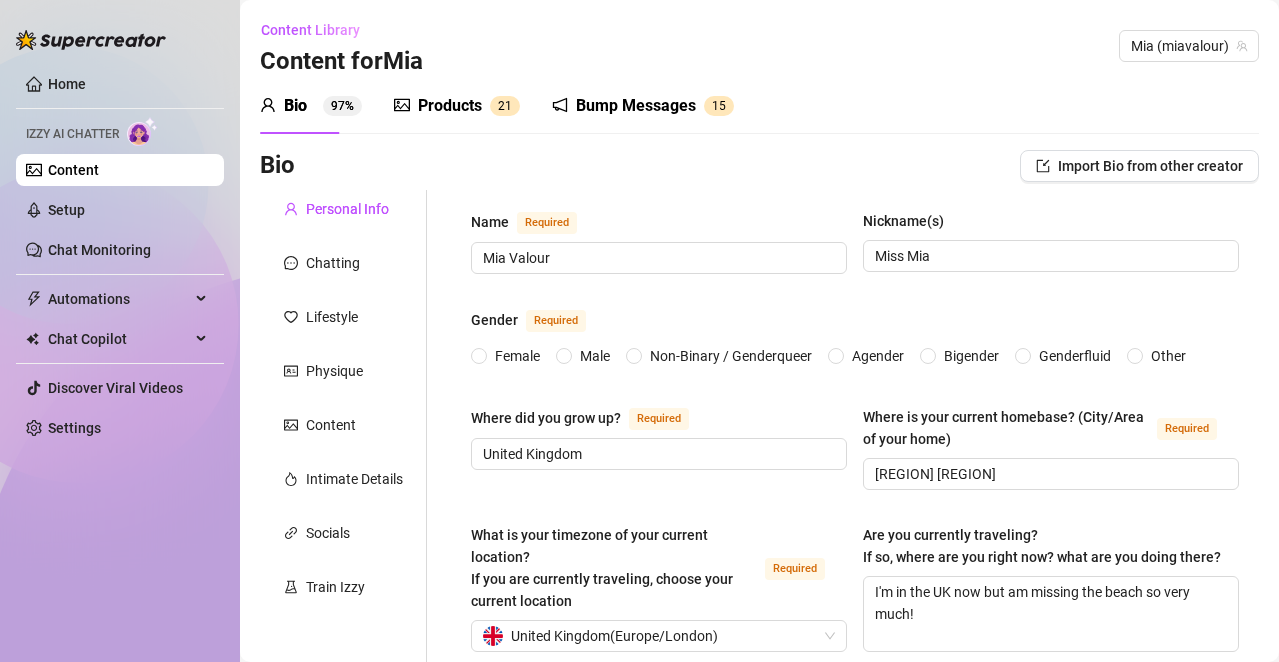 type 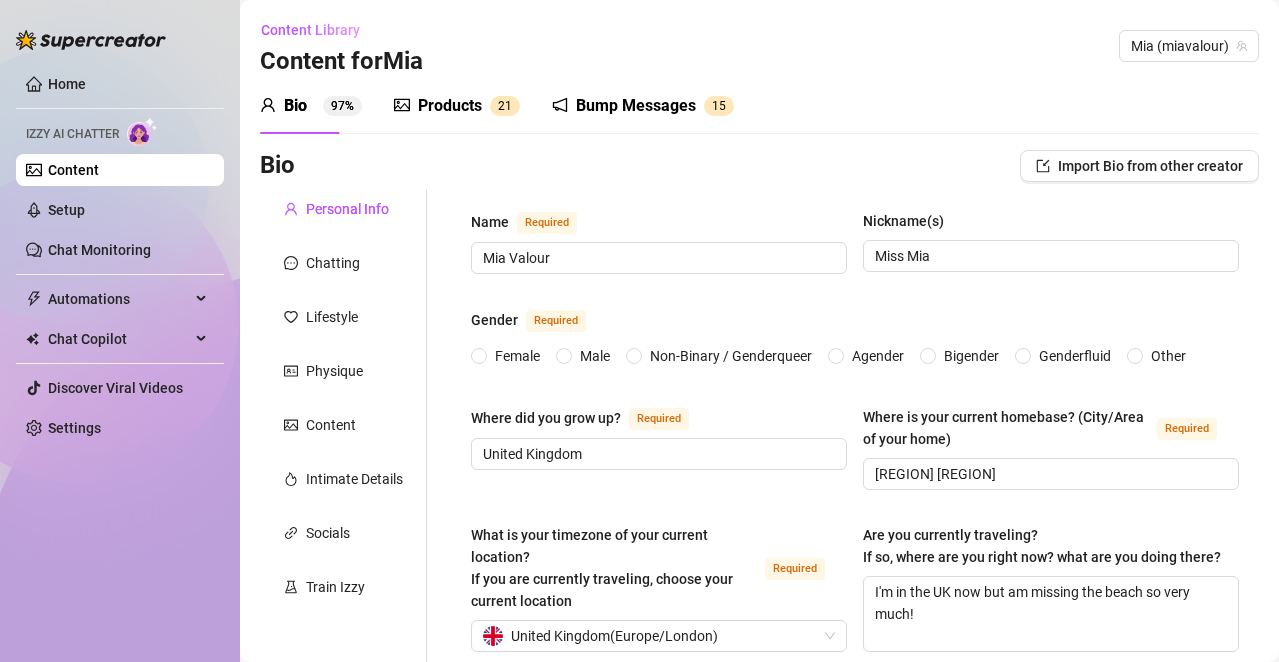 radio on "true" 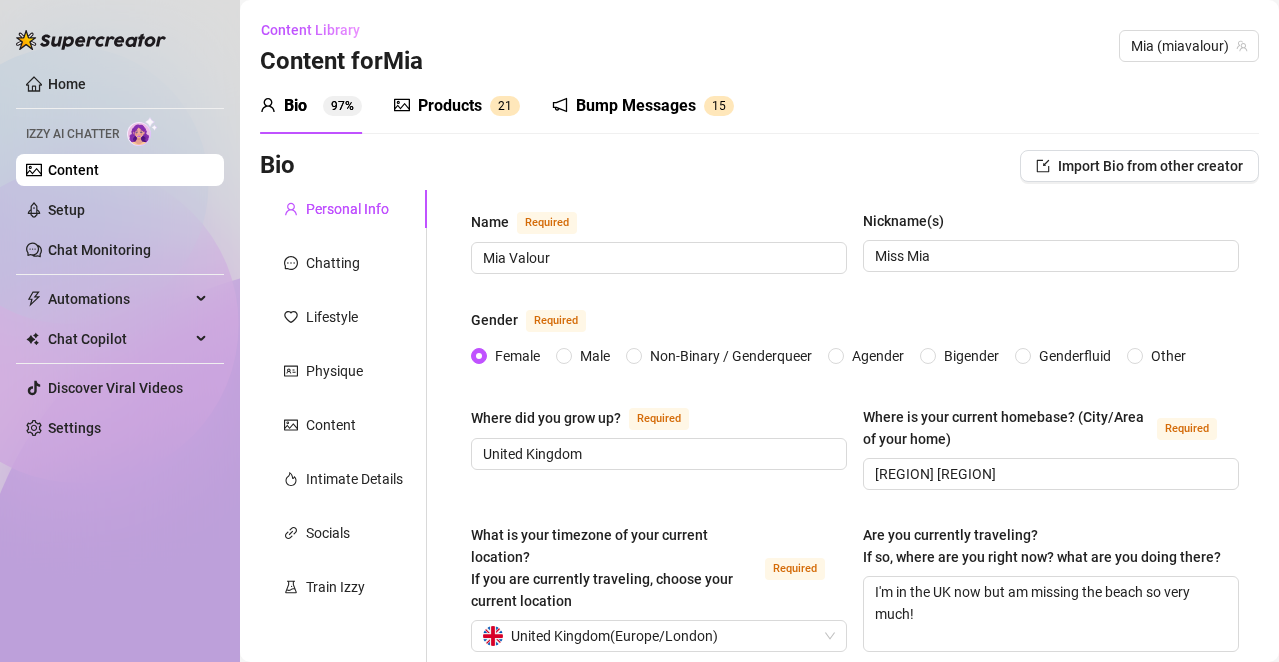 type 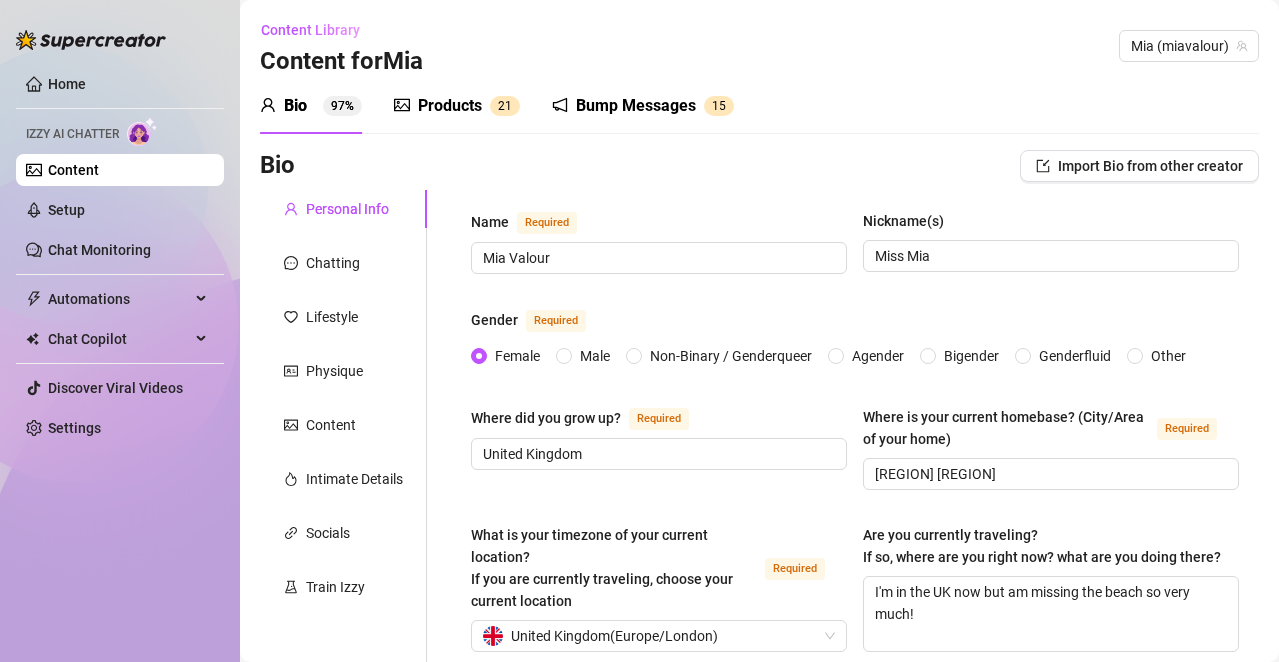 type on "February 28th, 1977" 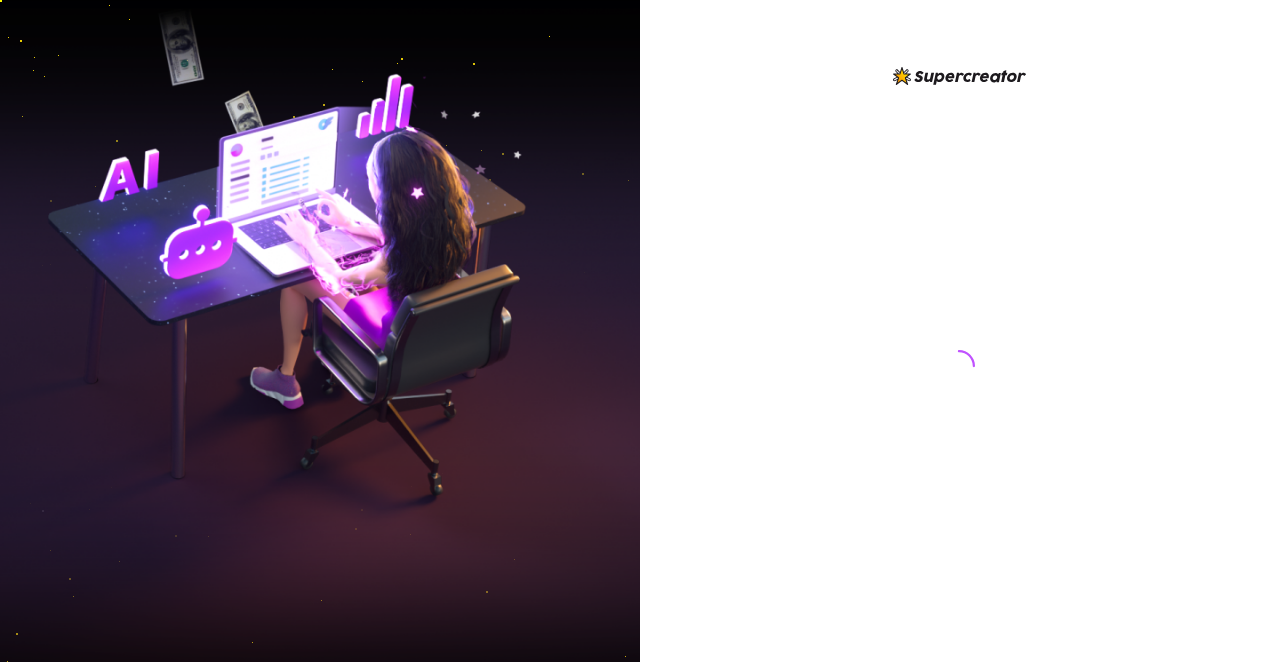 scroll, scrollTop: 0, scrollLeft: 0, axis: both 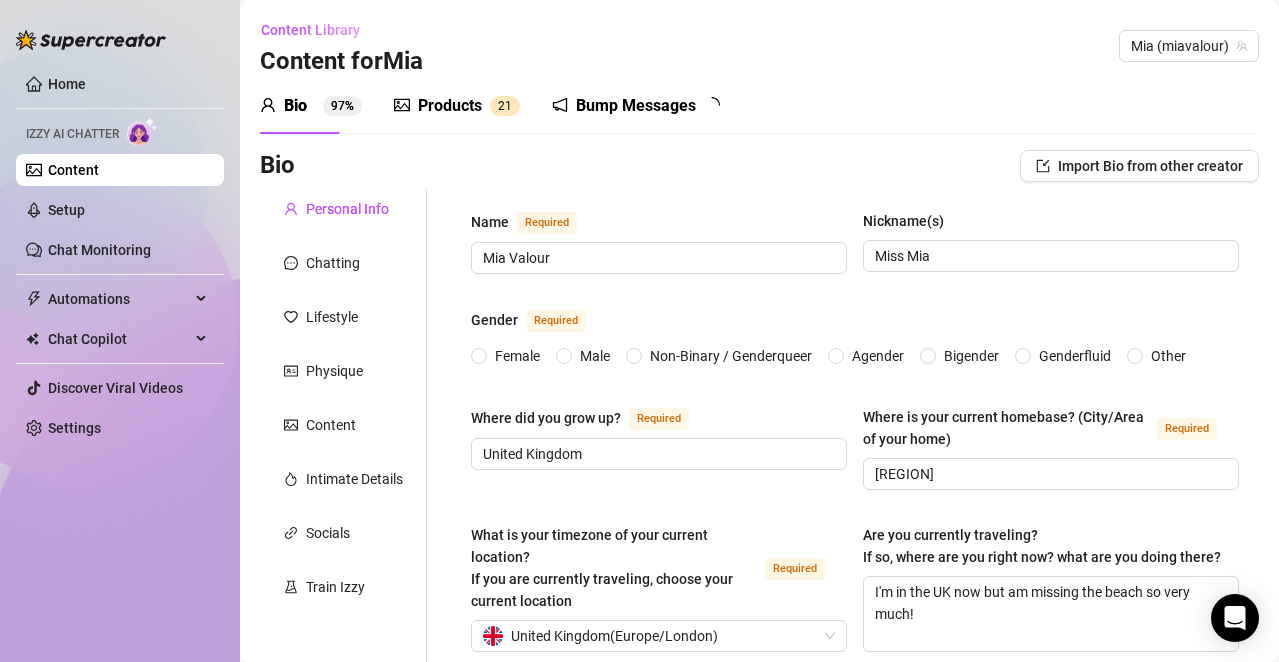 type 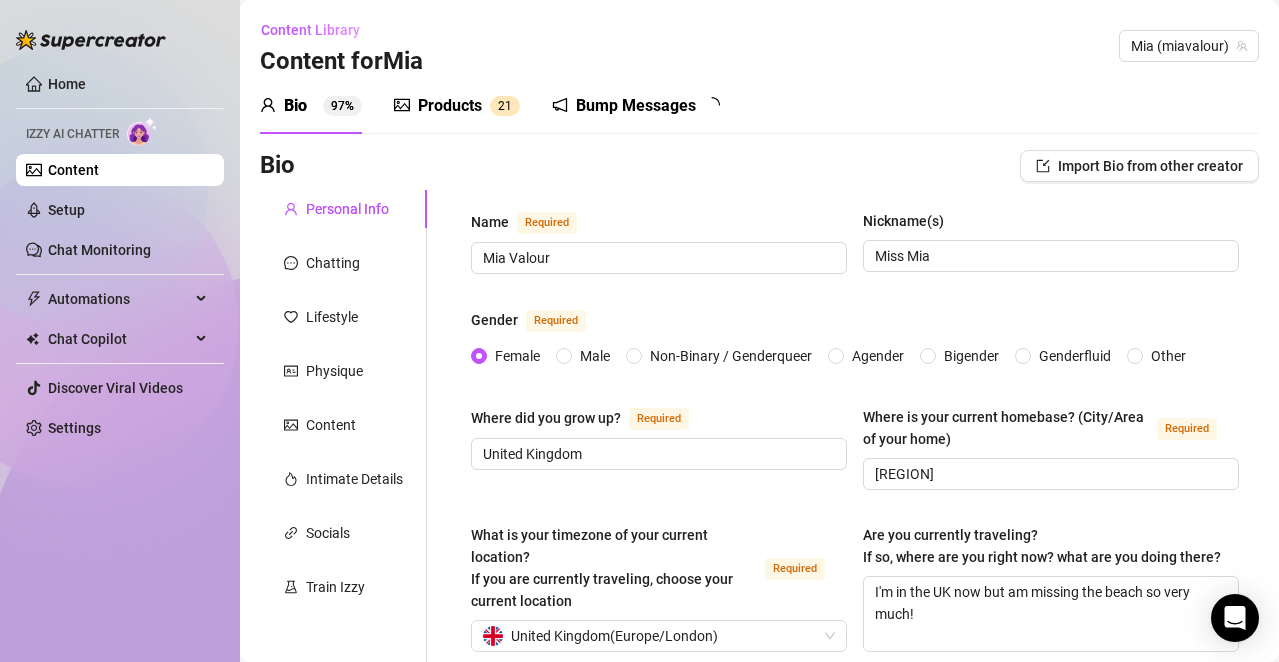 type on "February 28th, 1977" 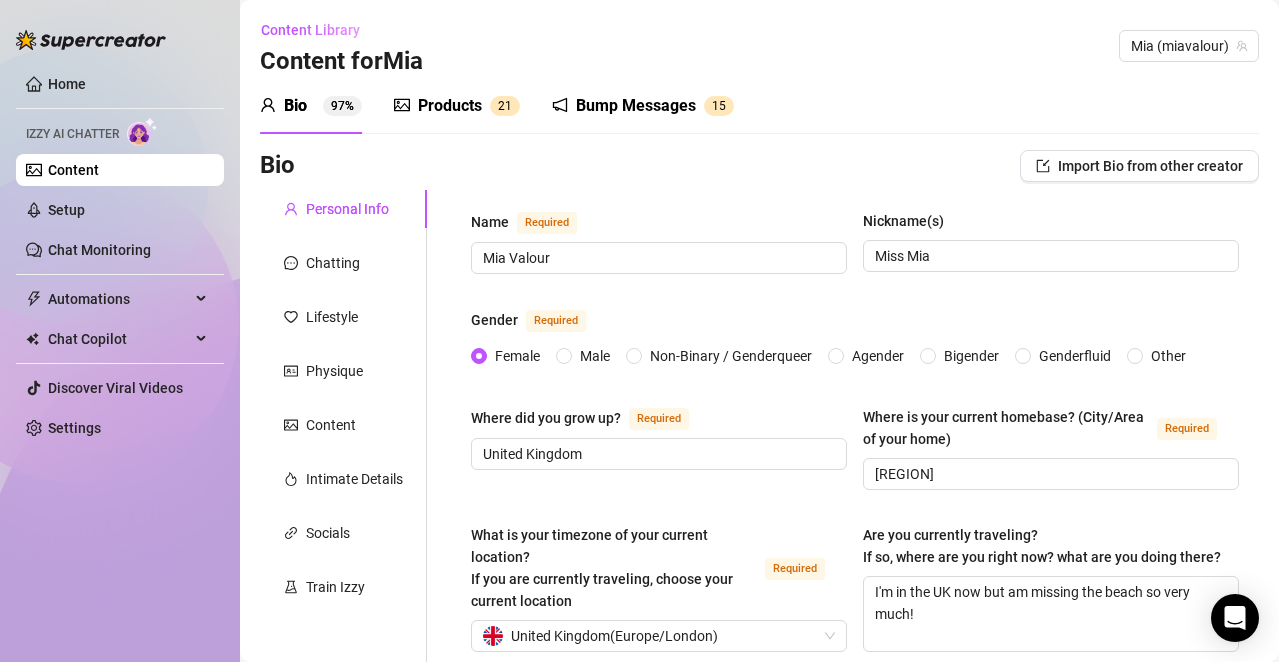 type 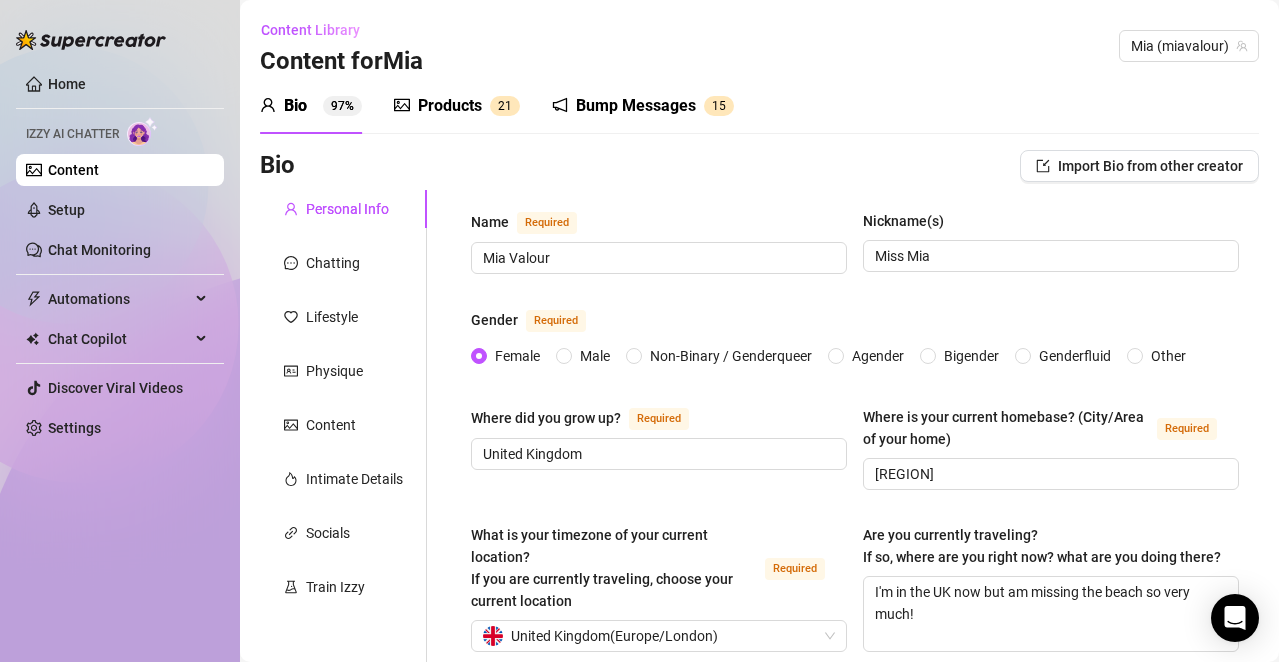 click on "Content Library Content for  Mia Mia (miavalour)" at bounding box center (759, 46) 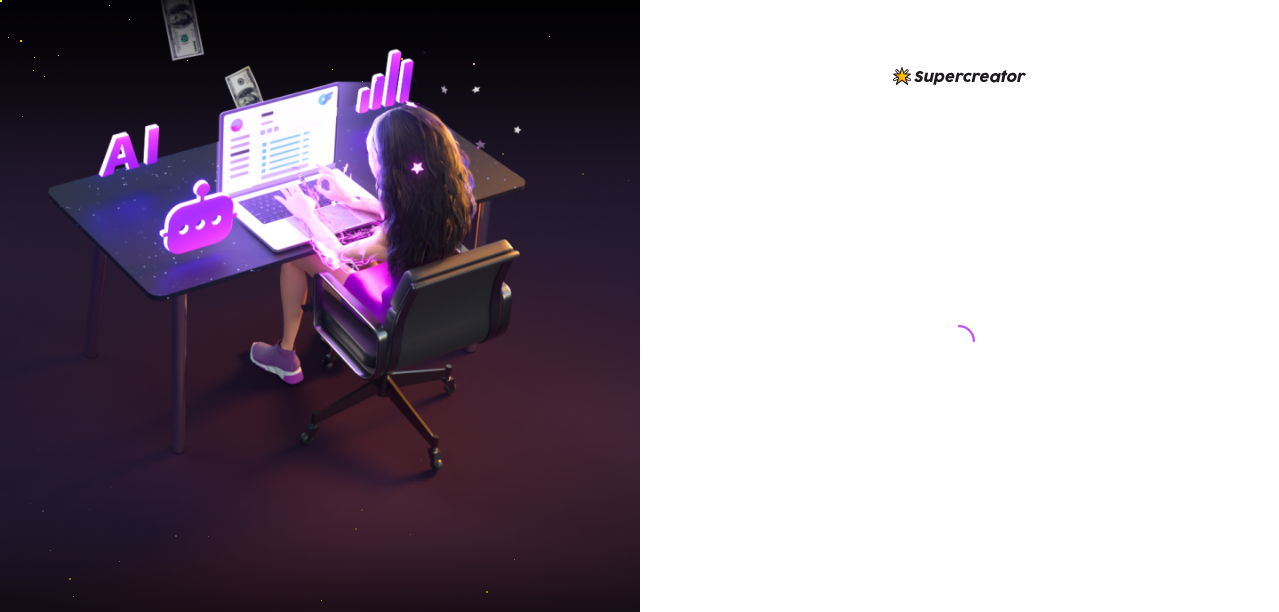 scroll, scrollTop: 0, scrollLeft: 0, axis: both 